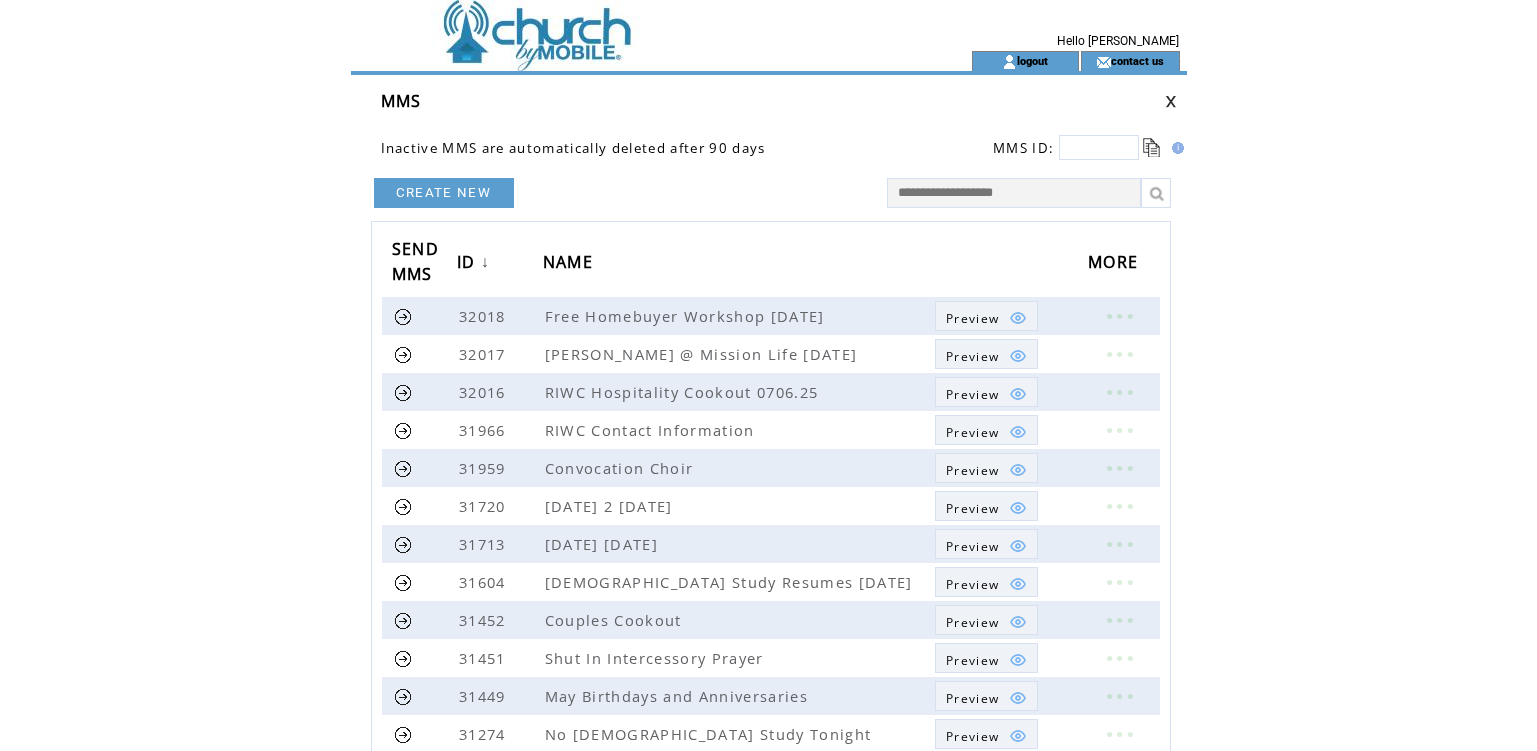 scroll, scrollTop: 427, scrollLeft: 0, axis: vertical 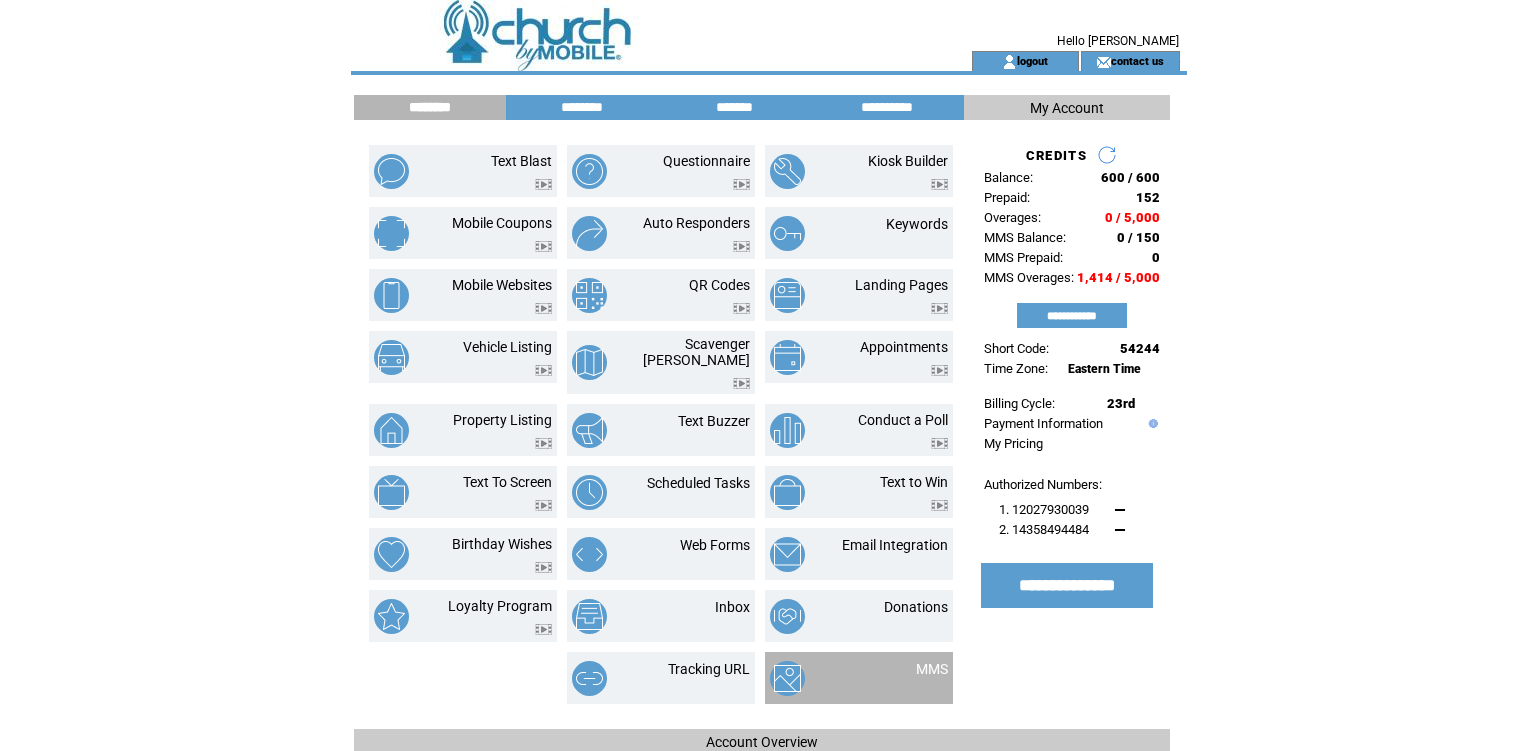 click on "MMS" at bounding box center [932, 669] 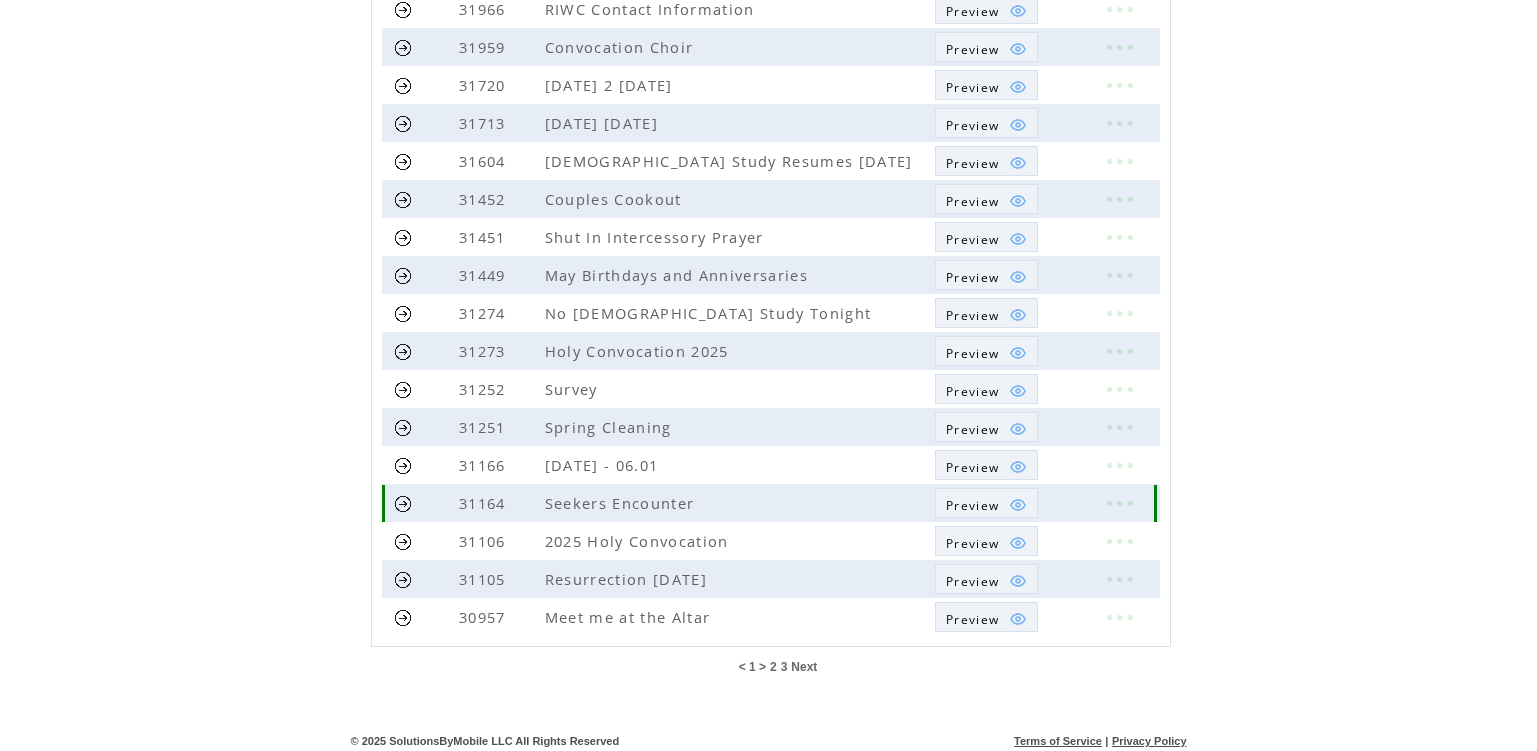 scroll, scrollTop: 427, scrollLeft: 0, axis: vertical 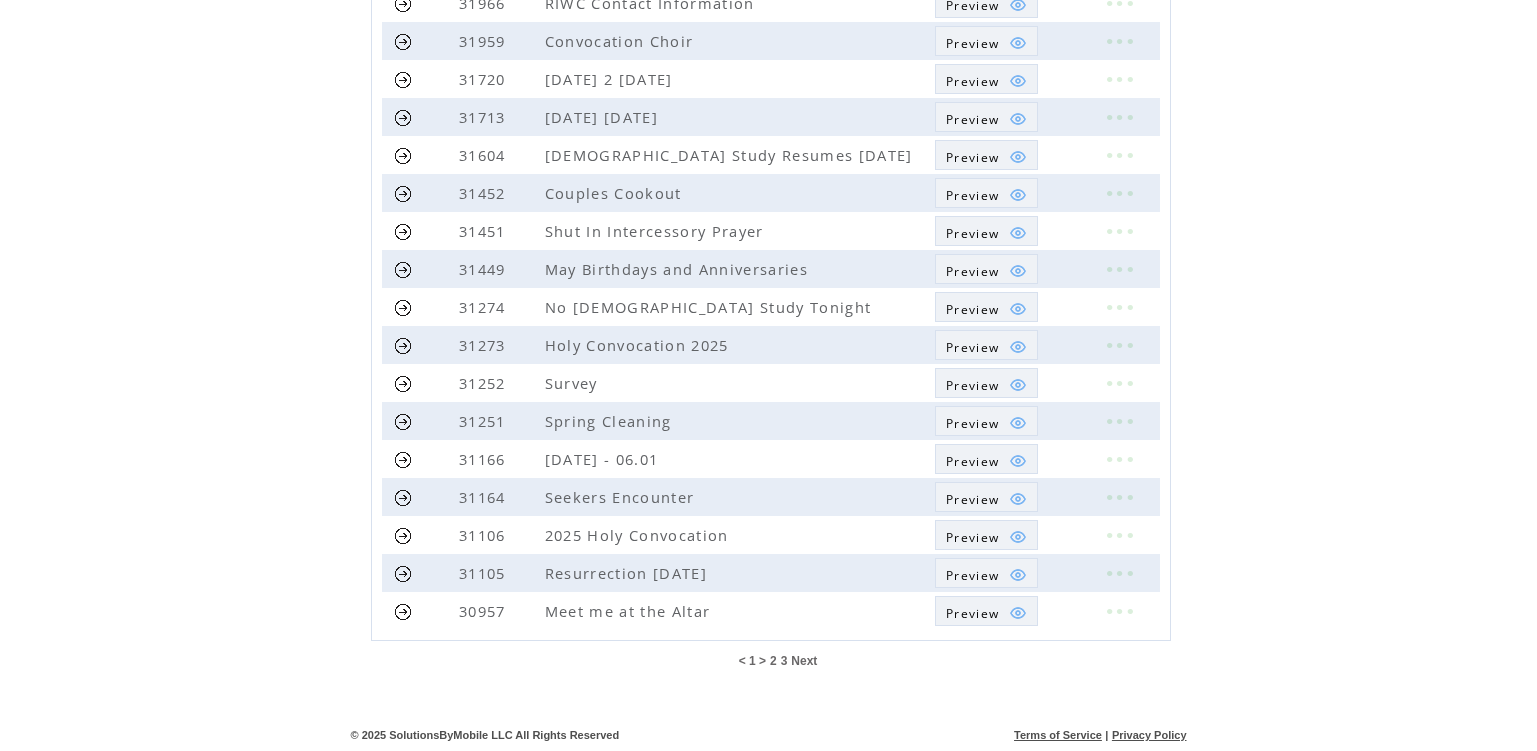 click on "Next" at bounding box center [804, 661] 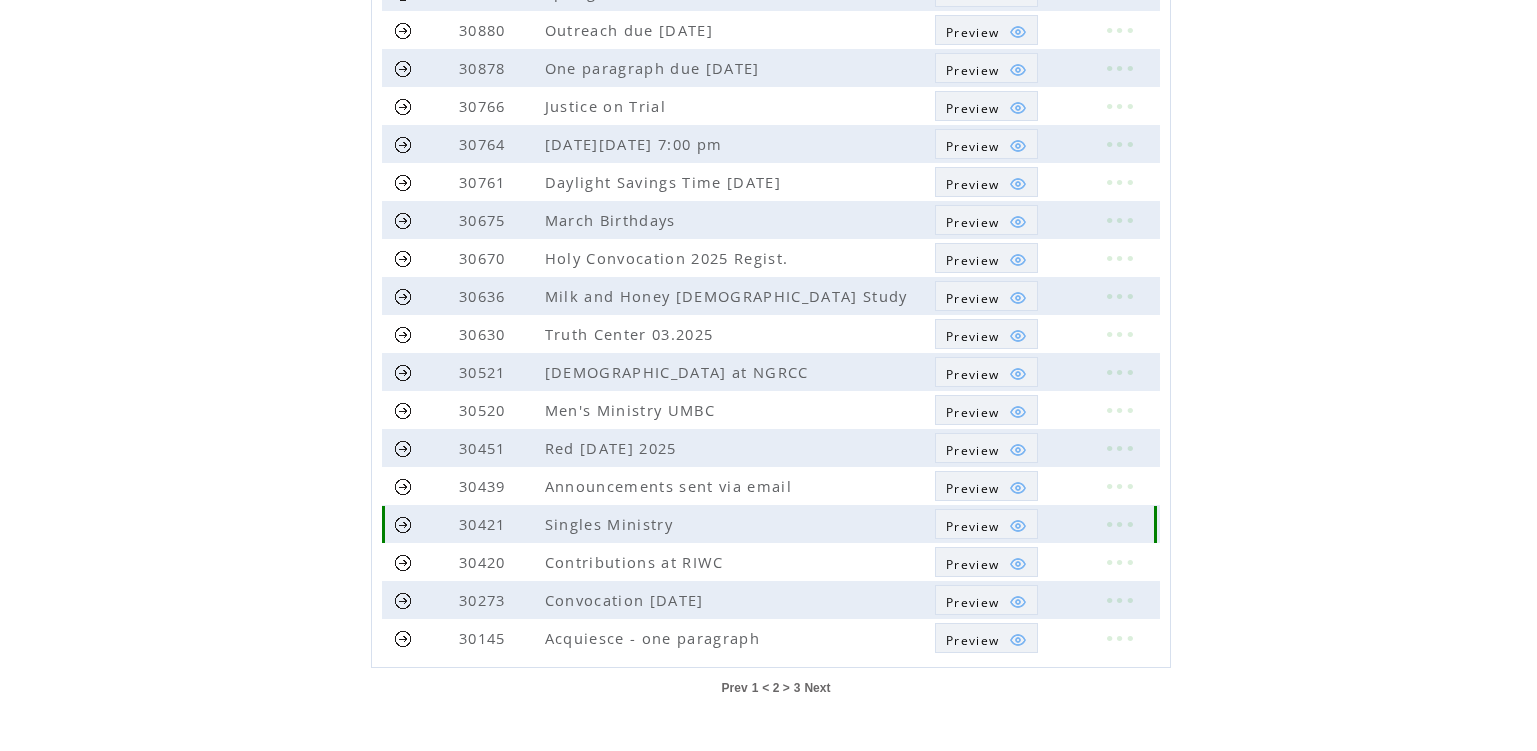 scroll, scrollTop: 427, scrollLeft: 0, axis: vertical 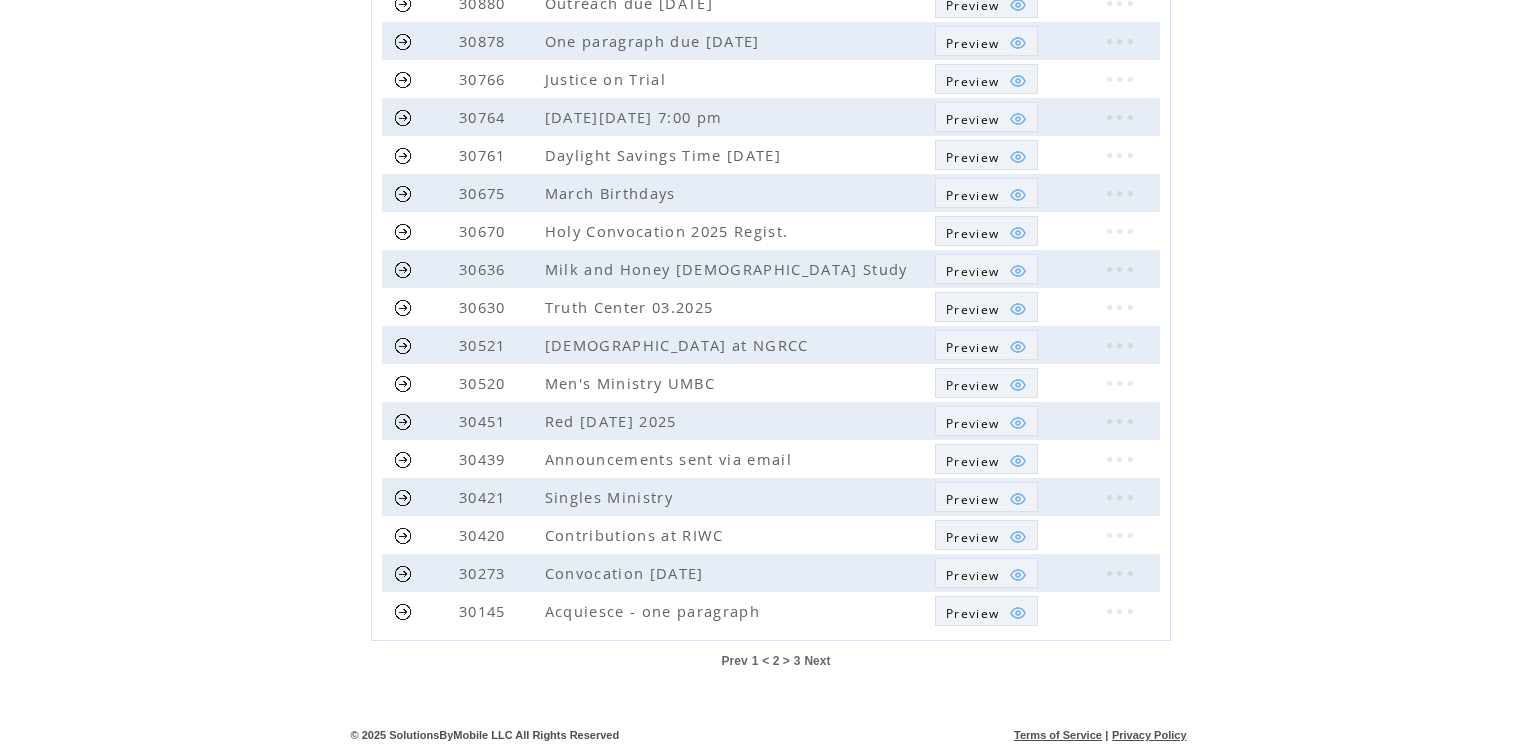 click on "Prev 1  < 2 >  3 Next" at bounding box center (776, 661) 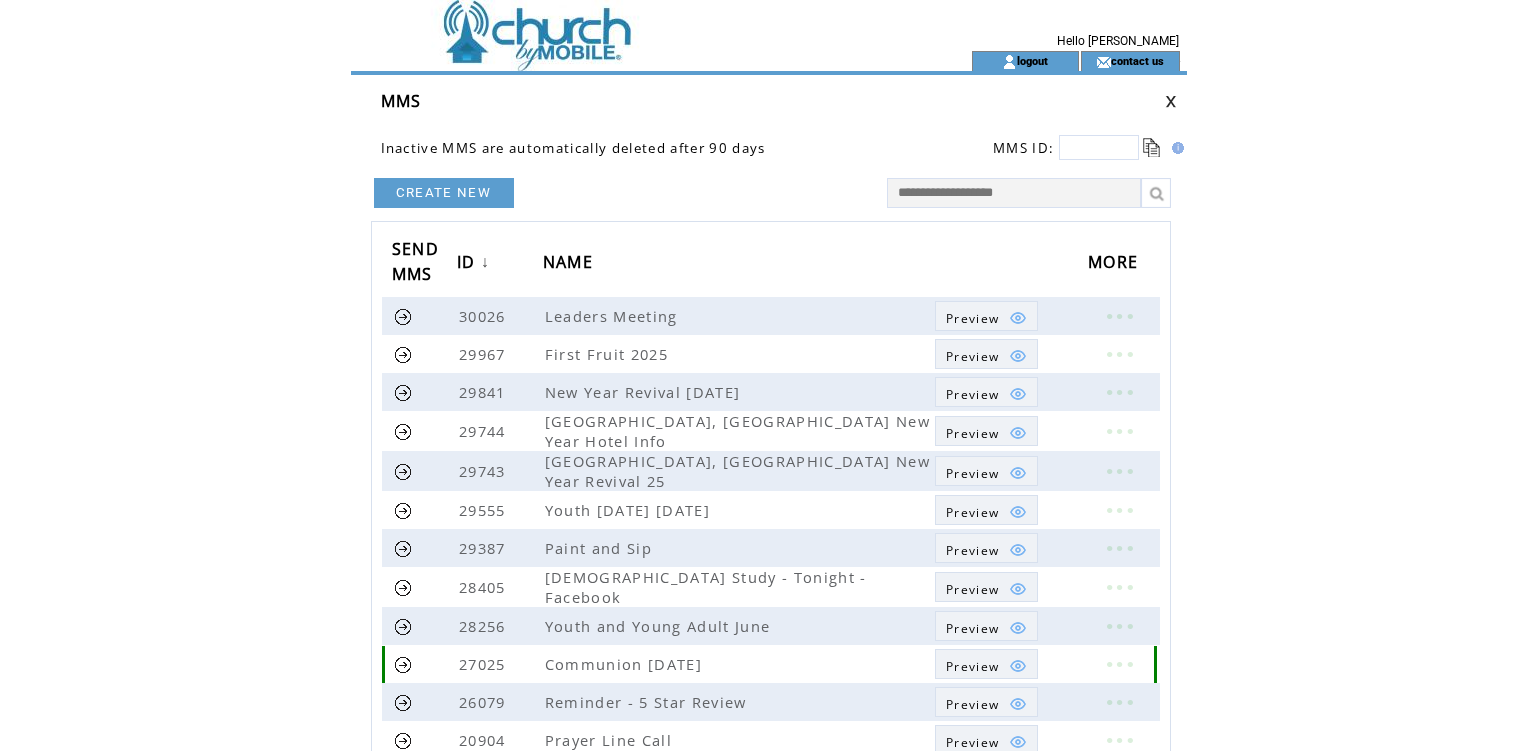 scroll, scrollTop: 0, scrollLeft: 0, axis: both 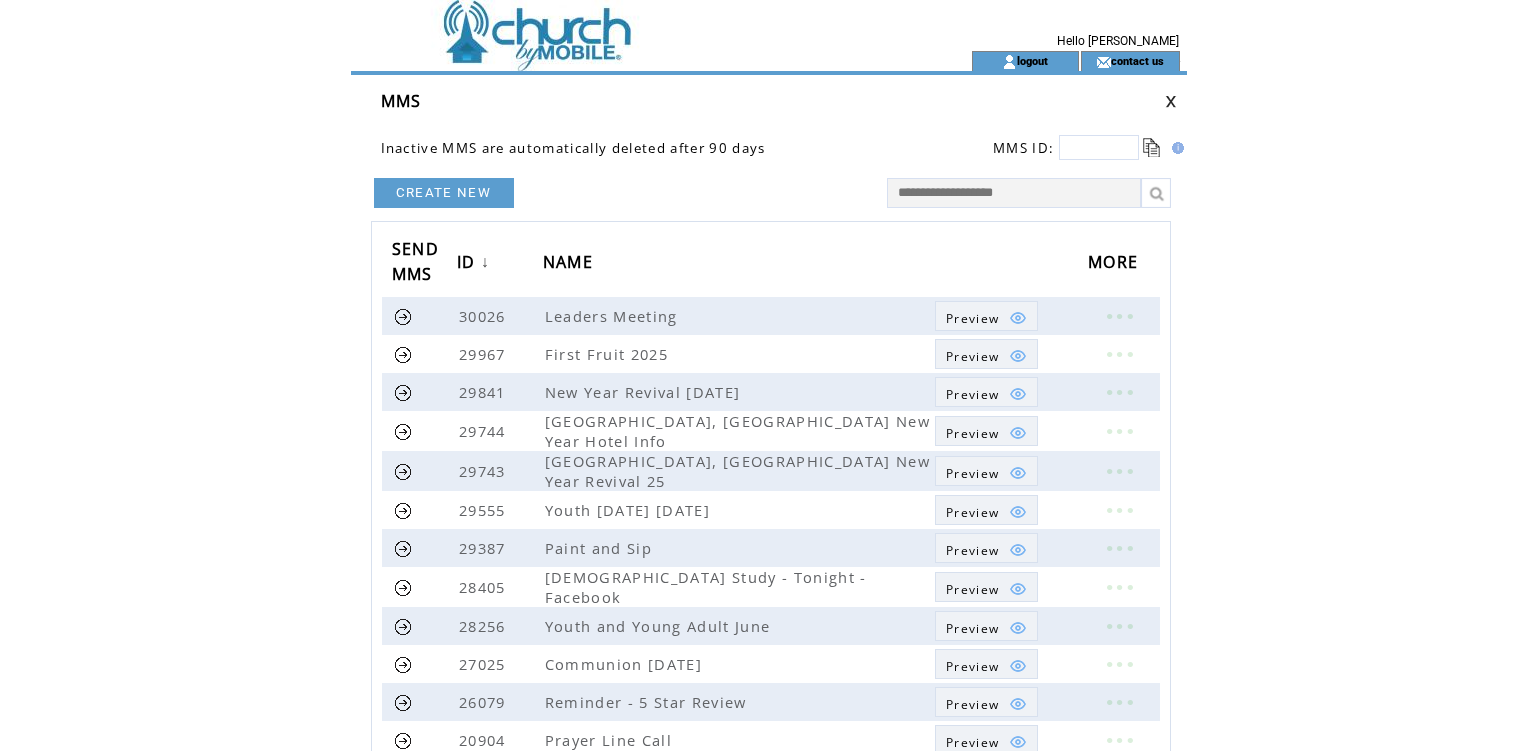 click on "CREATE NEW" at bounding box center [444, 193] 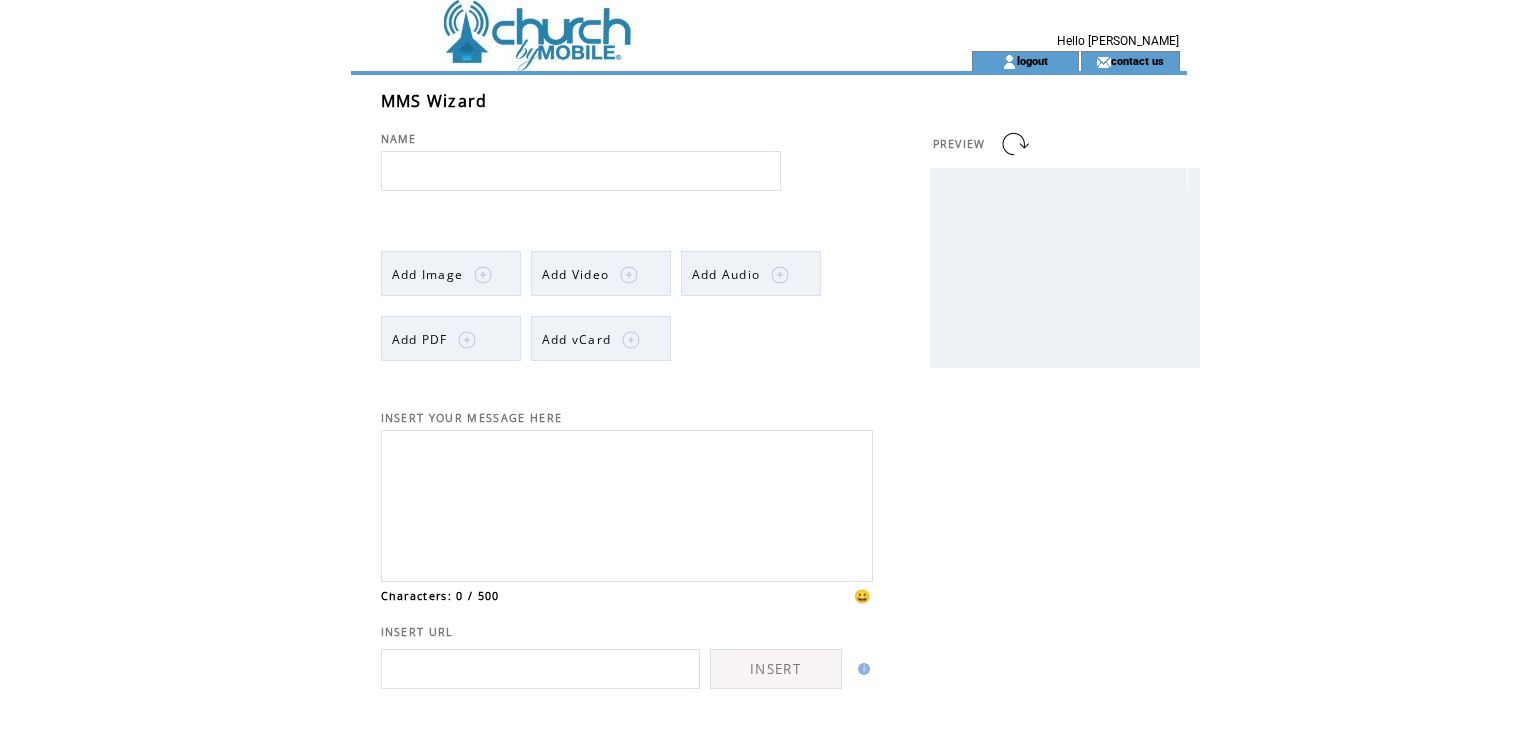 scroll, scrollTop: 0, scrollLeft: 0, axis: both 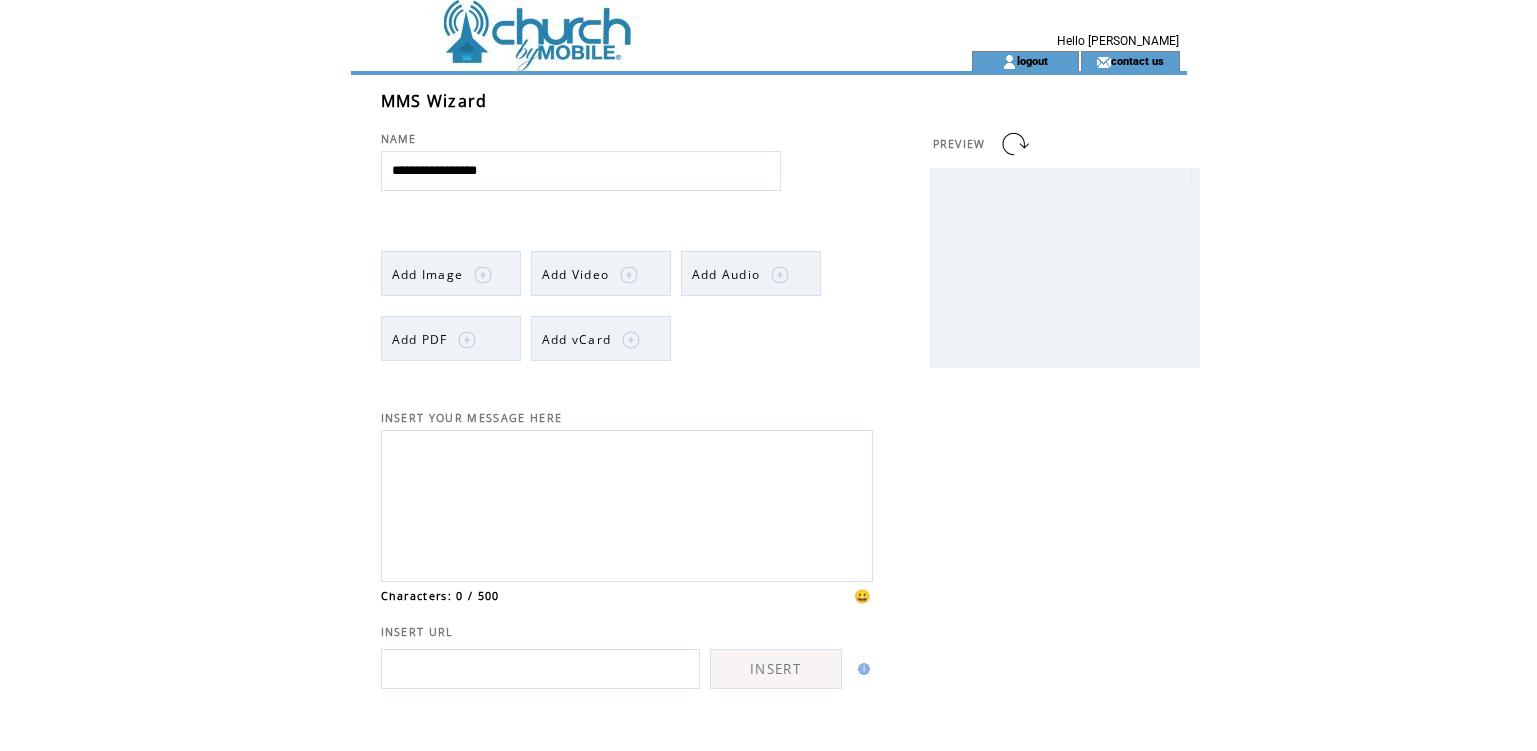 type on "**********" 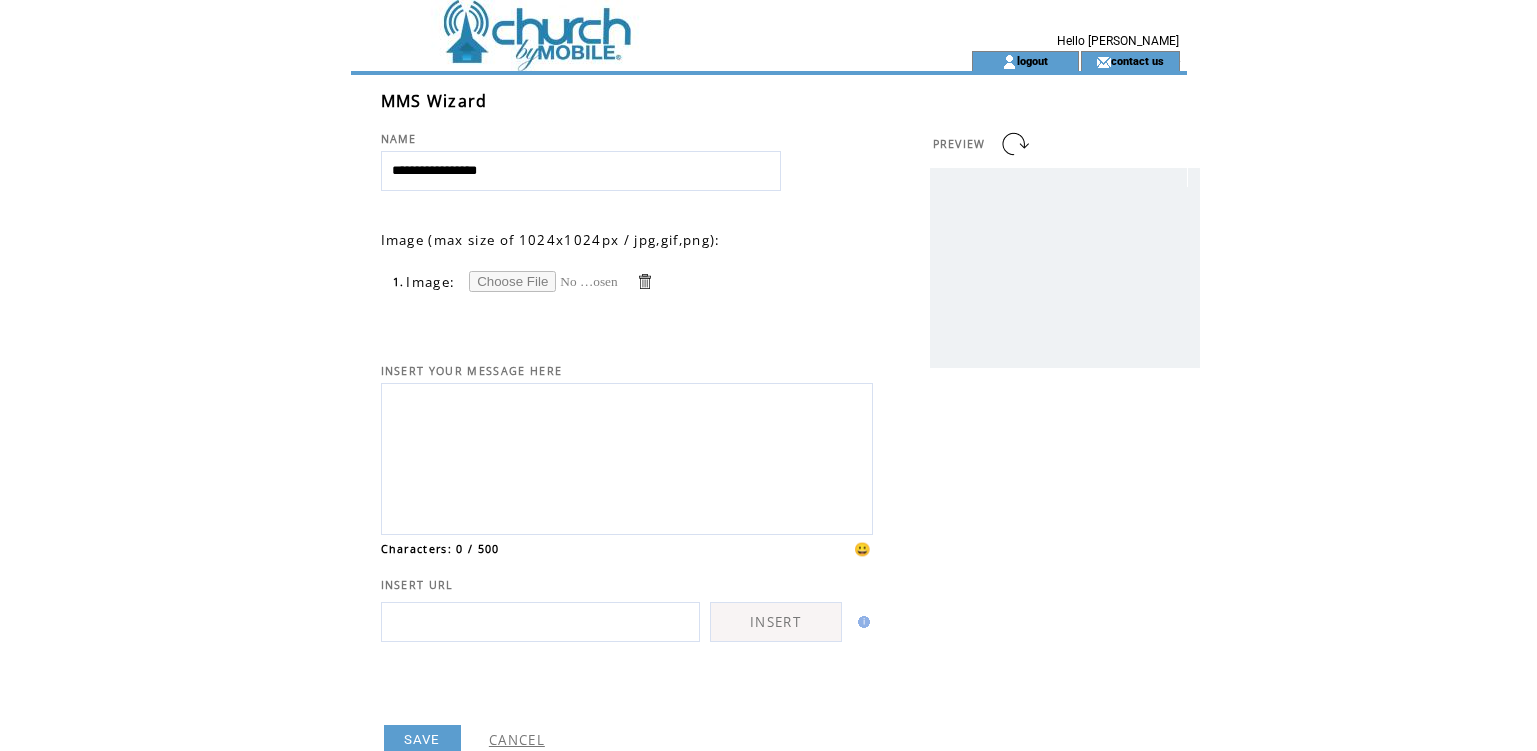 scroll, scrollTop: 0, scrollLeft: 0, axis: both 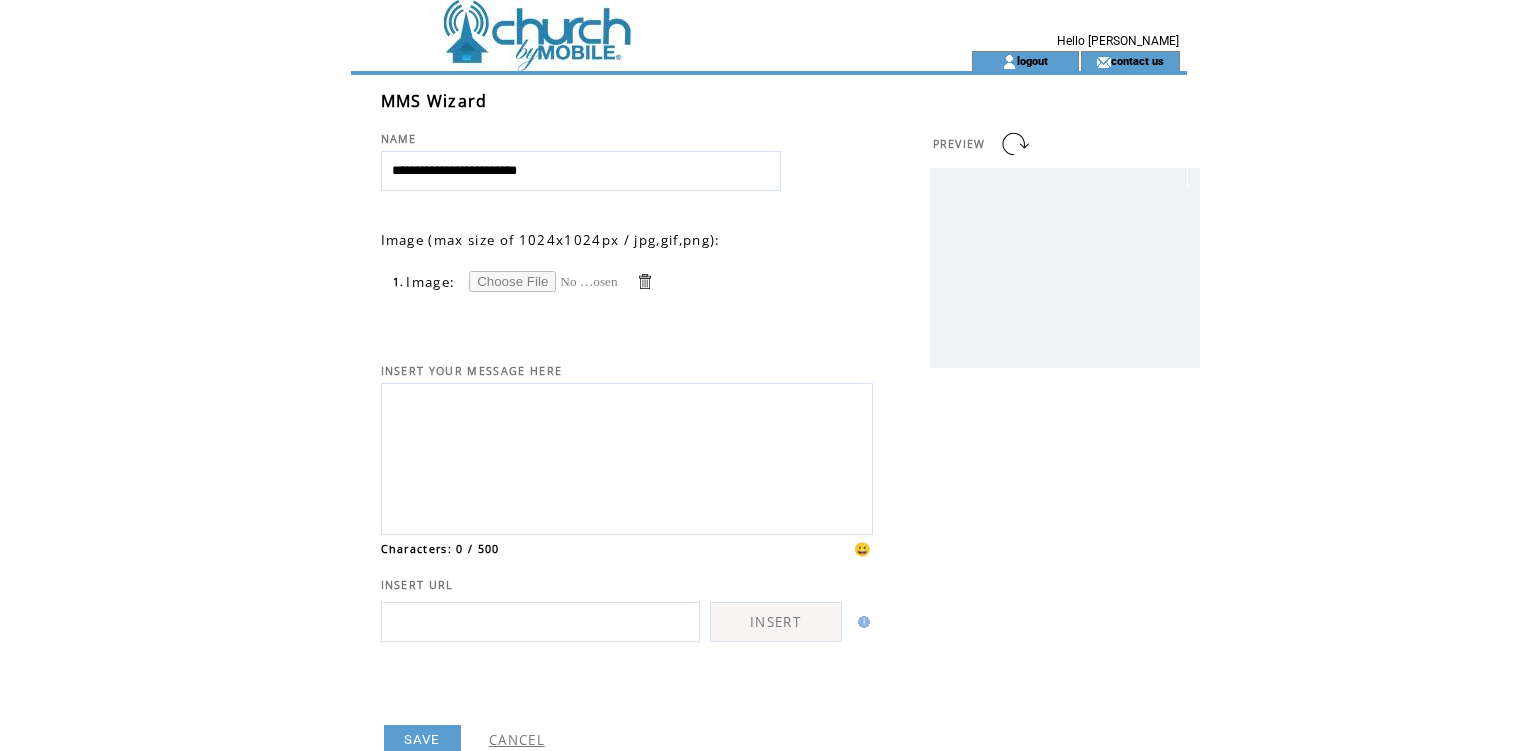 type on "**********" 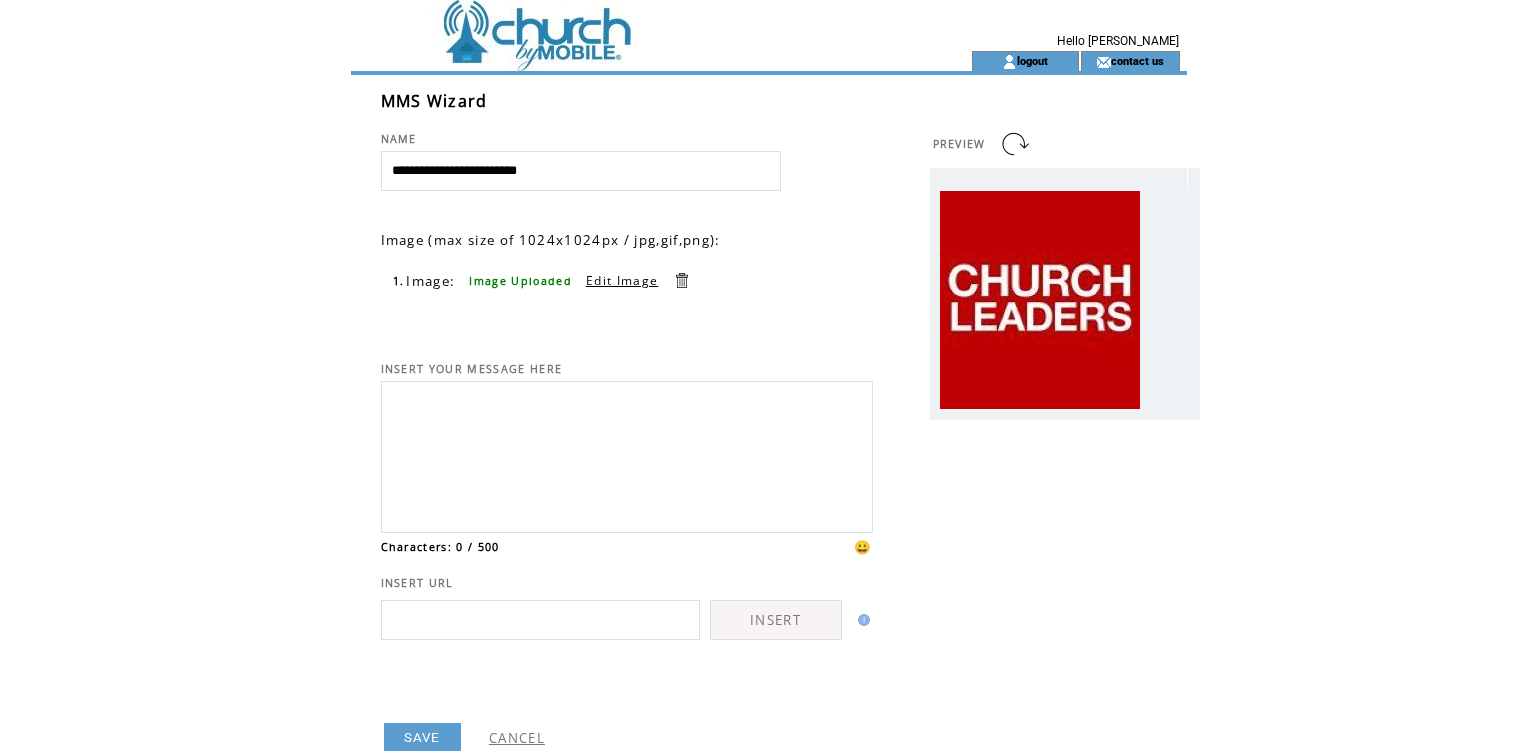 scroll, scrollTop: 0, scrollLeft: 0, axis: both 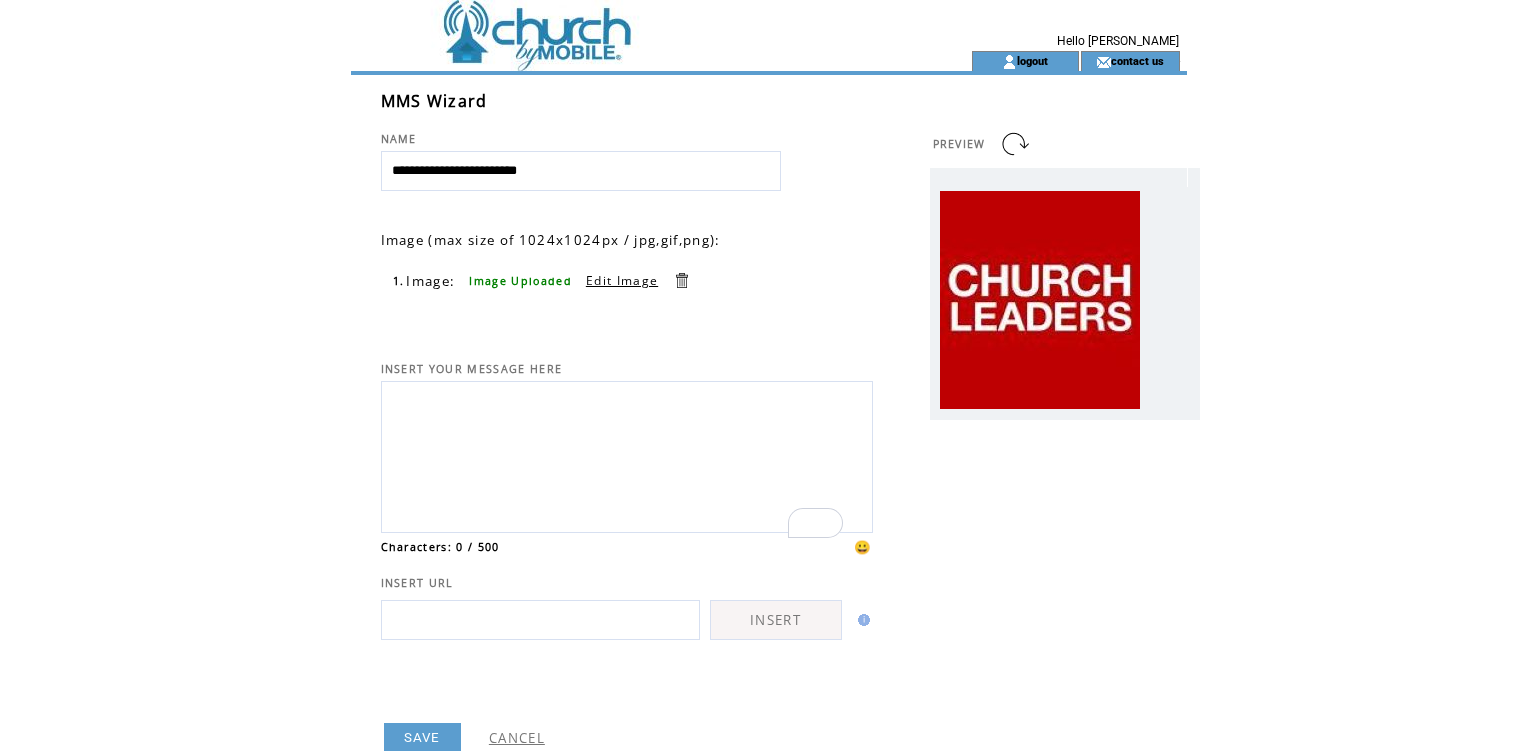 type on "*" 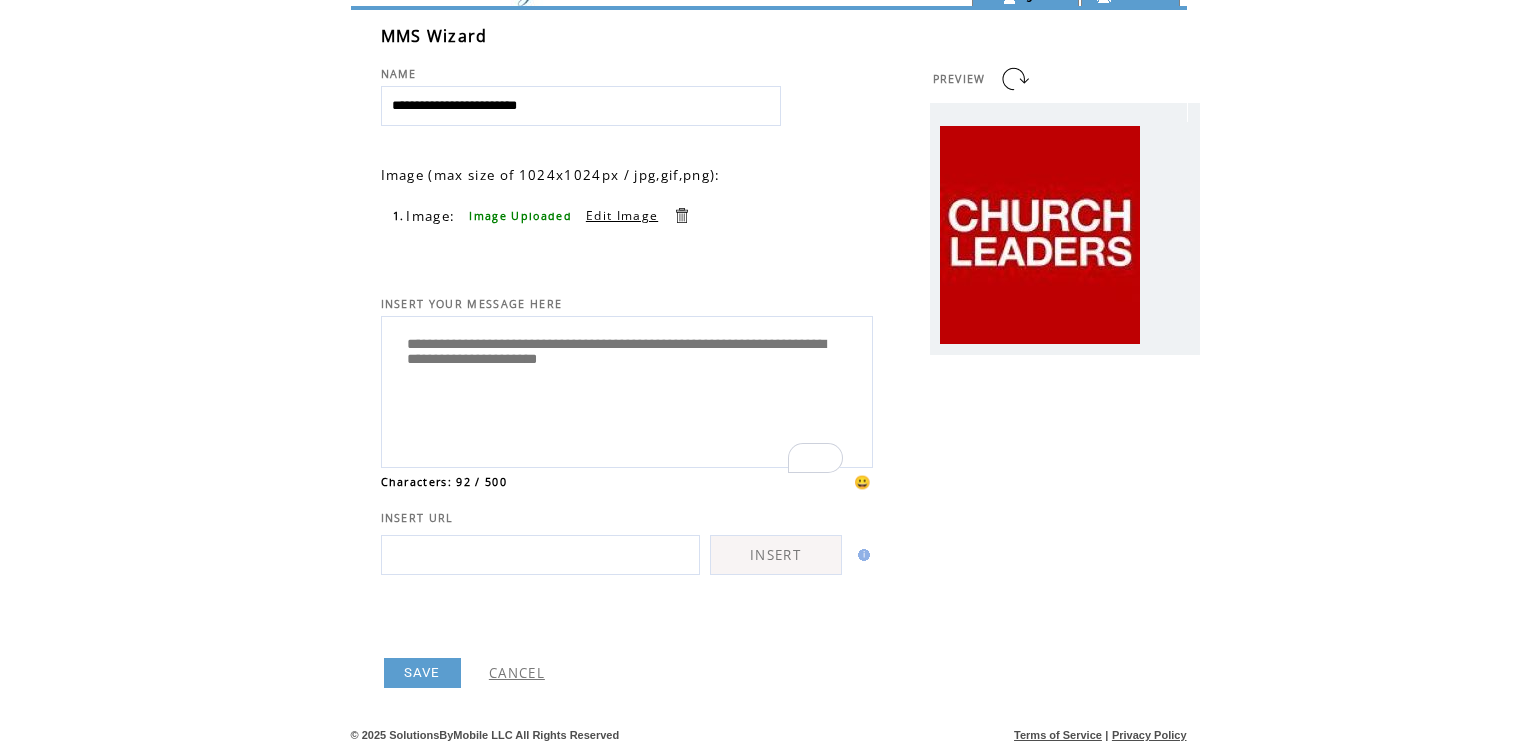 scroll, scrollTop: 0, scrollLeft: 0, axis: both 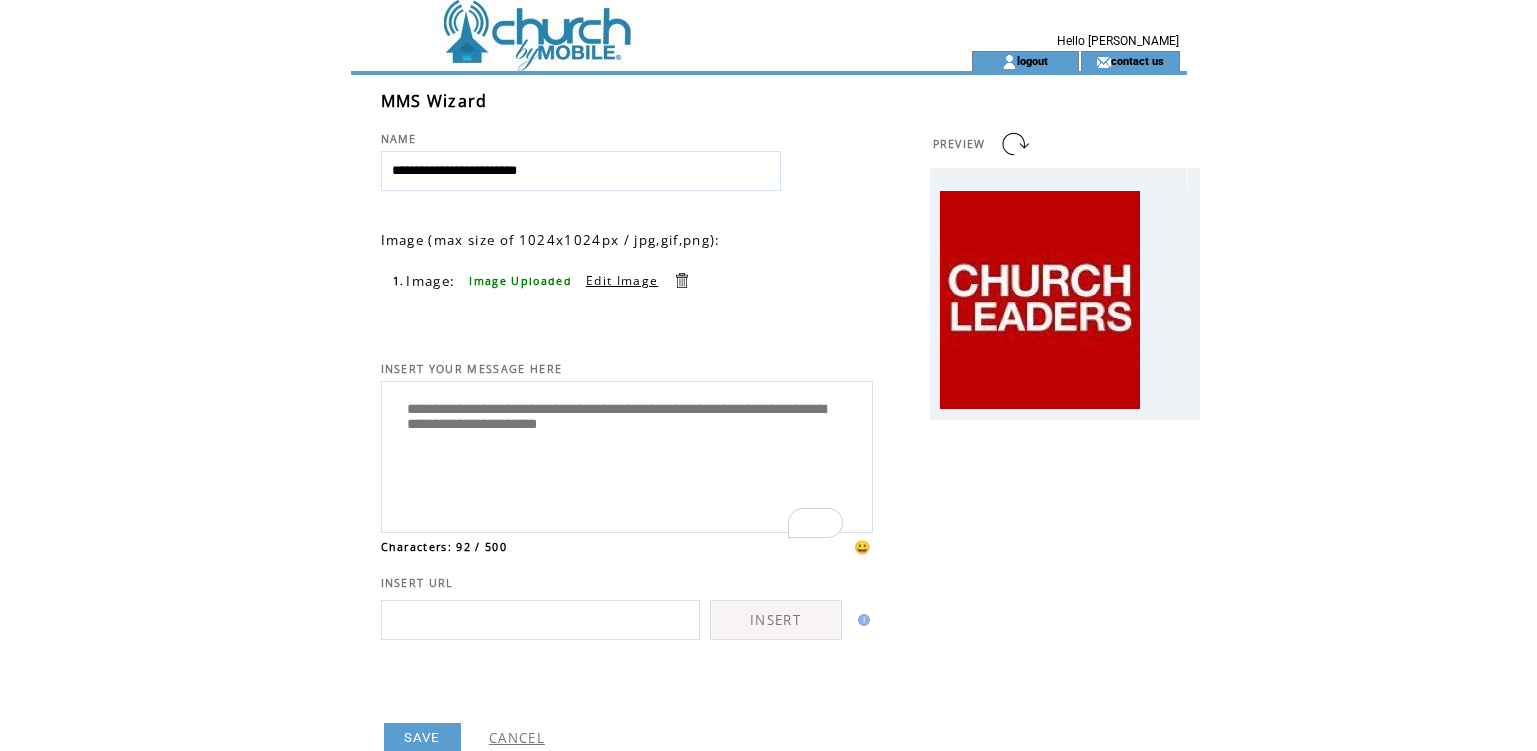click on "**********" at bounding box center (627, 454) 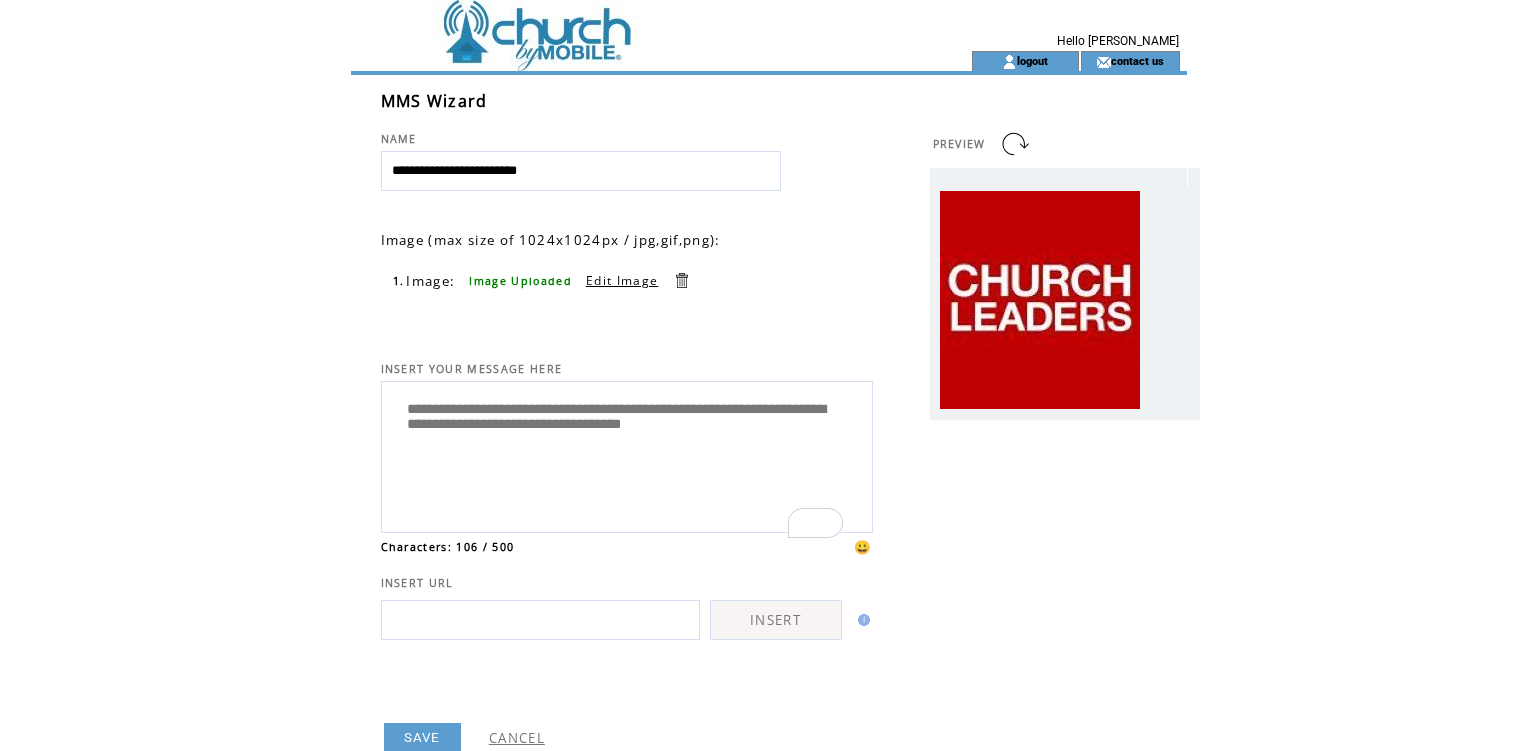 click on "**********" at bounding box center [627, 454] 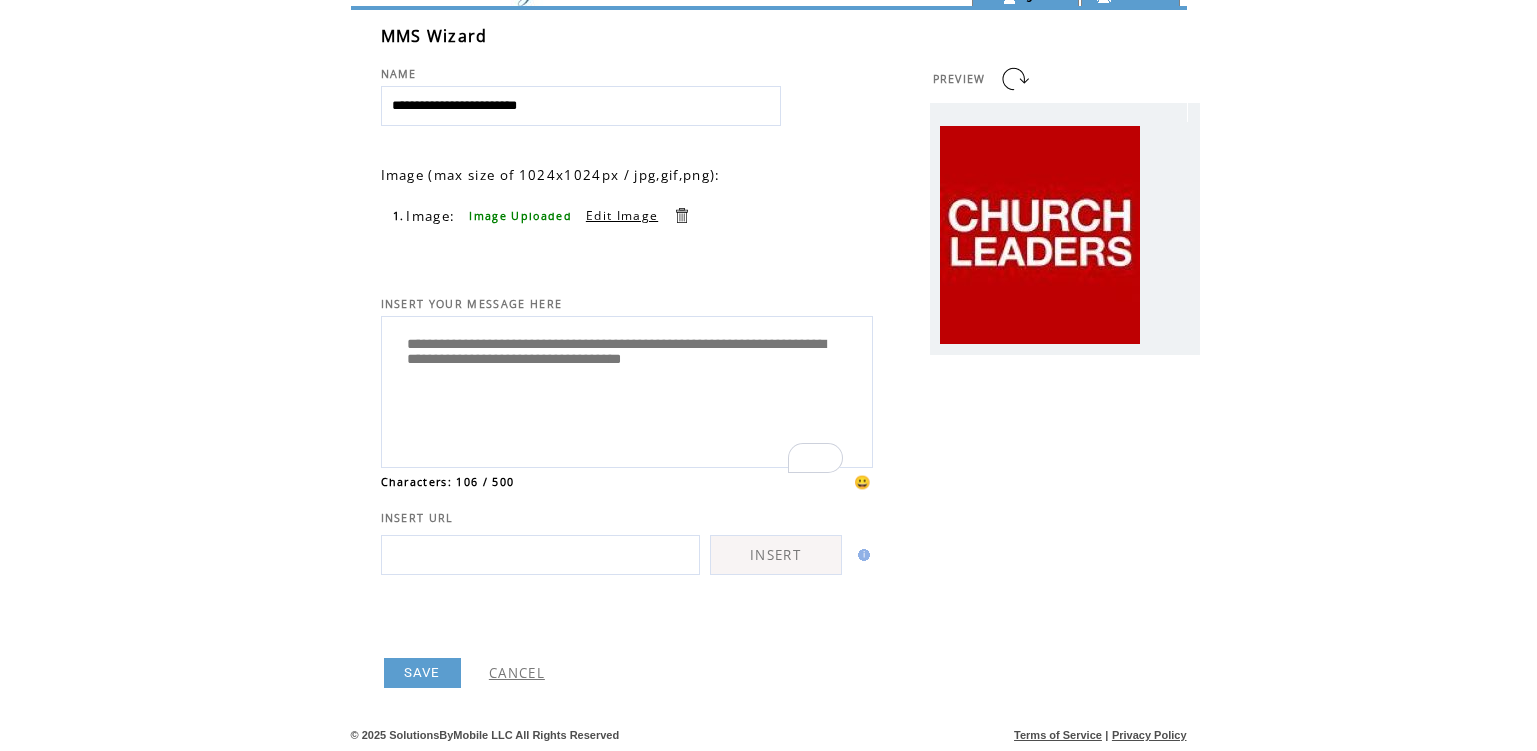type on "**********" 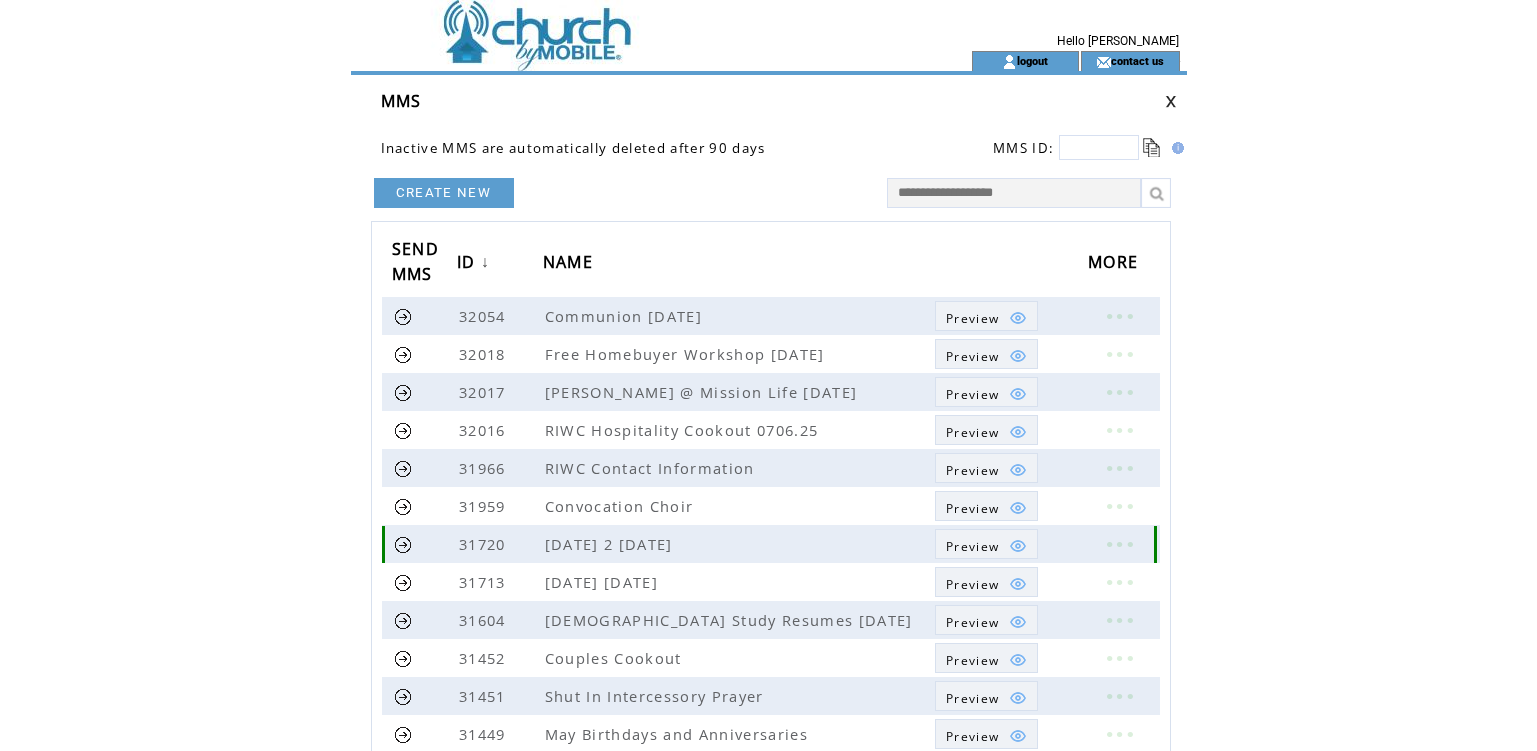 scroll, scrollTop: 0, scrollLeft: 0, axis: both 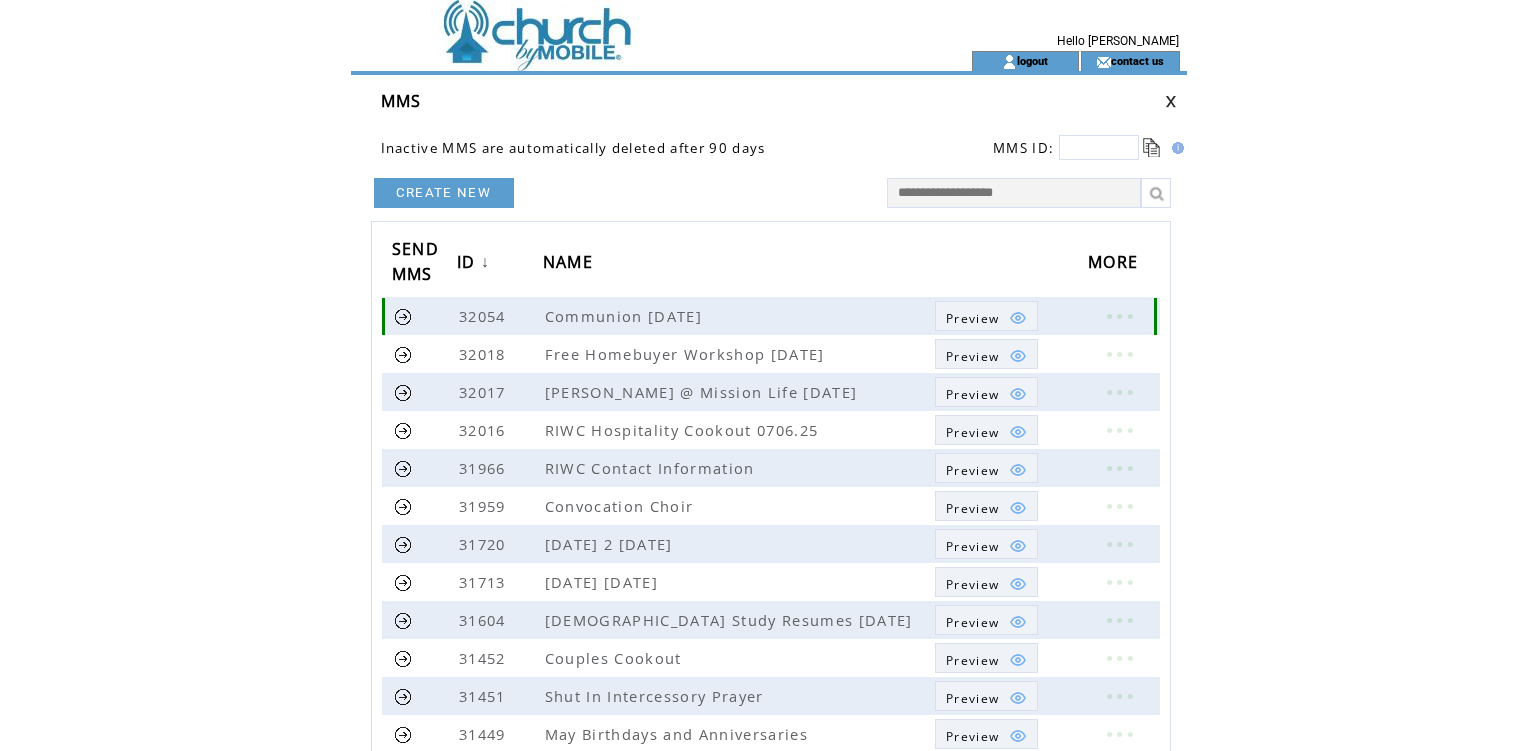 click at bounding box center (403, 316) 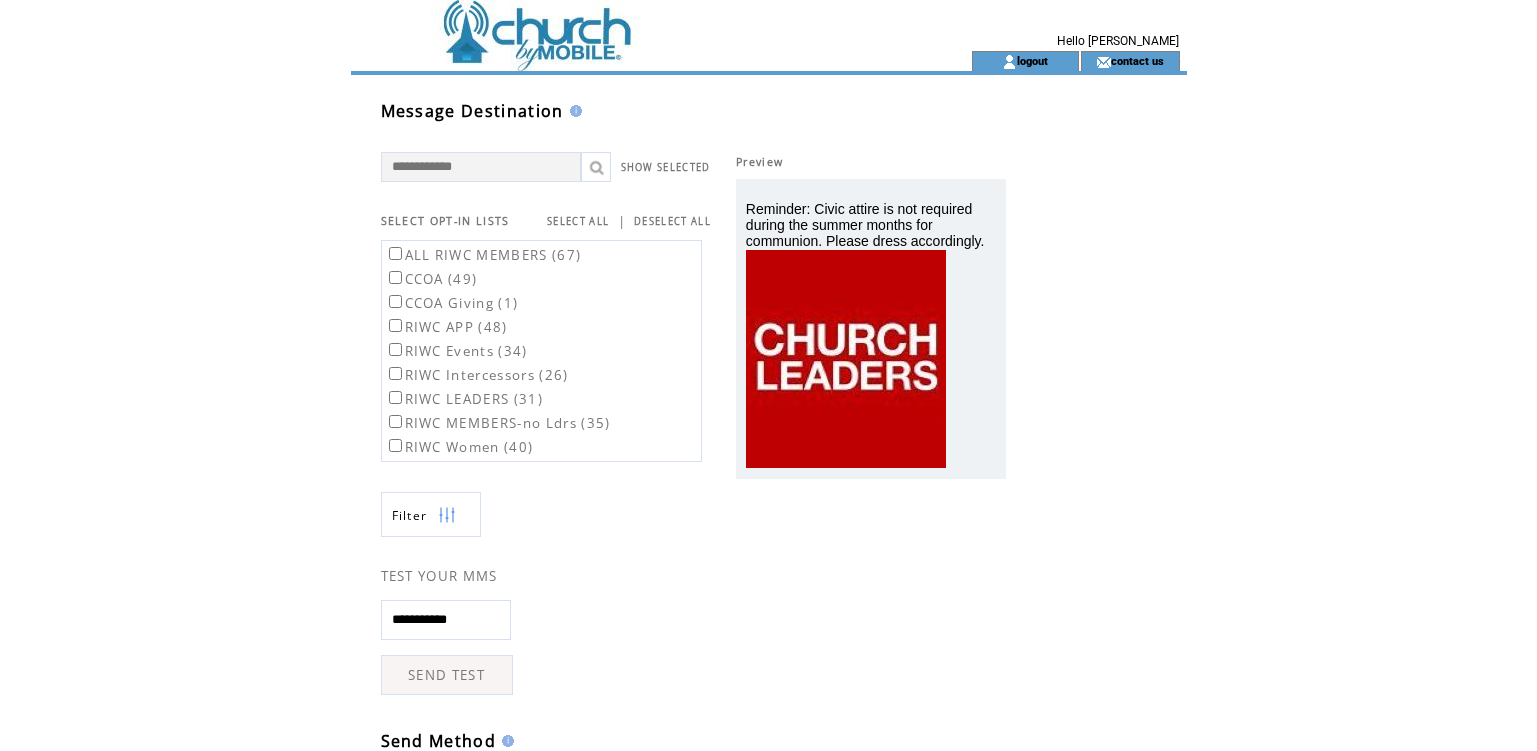 scroll, scrollTop: 0, scrollLeft: 0, axis: both 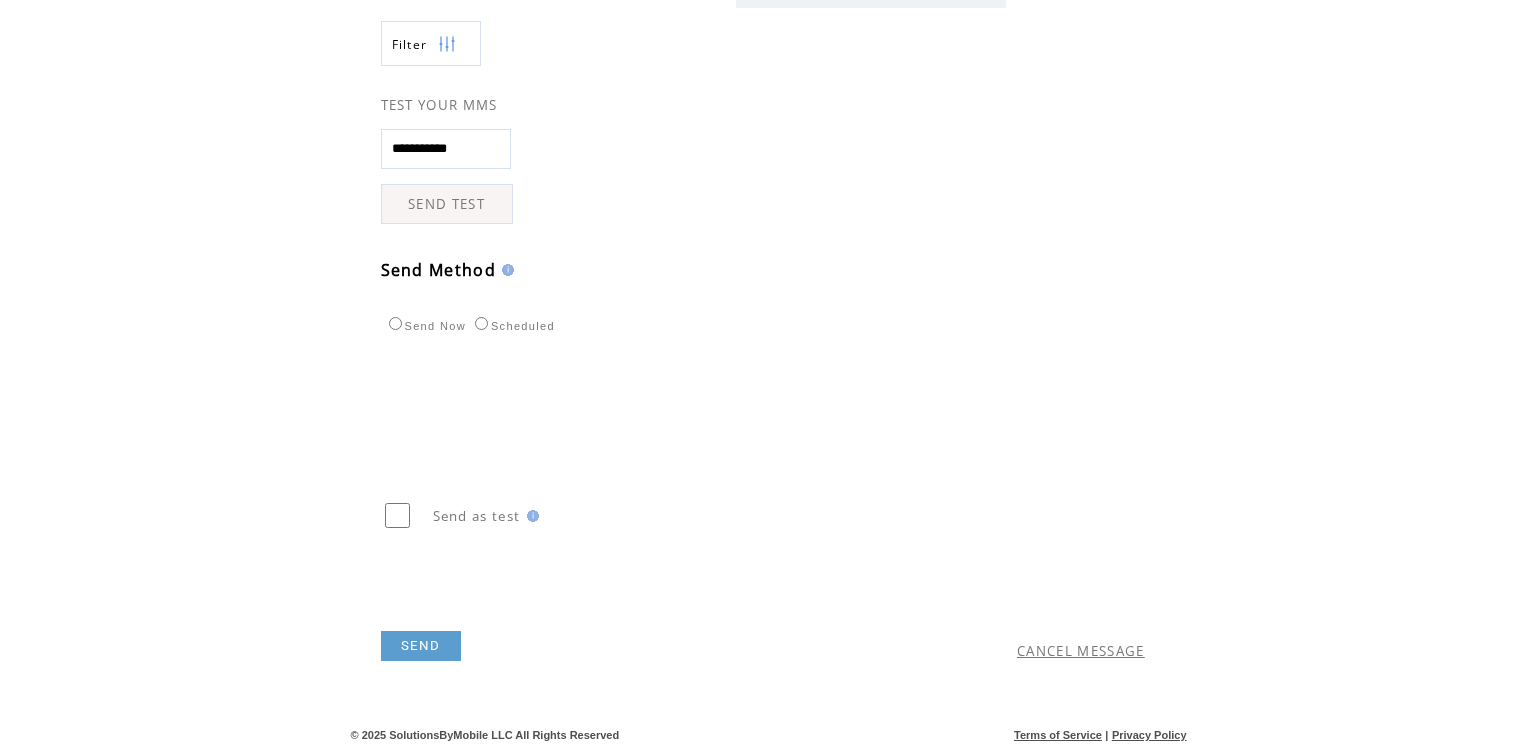 click on "SEND" at bounding box center (421, 646) 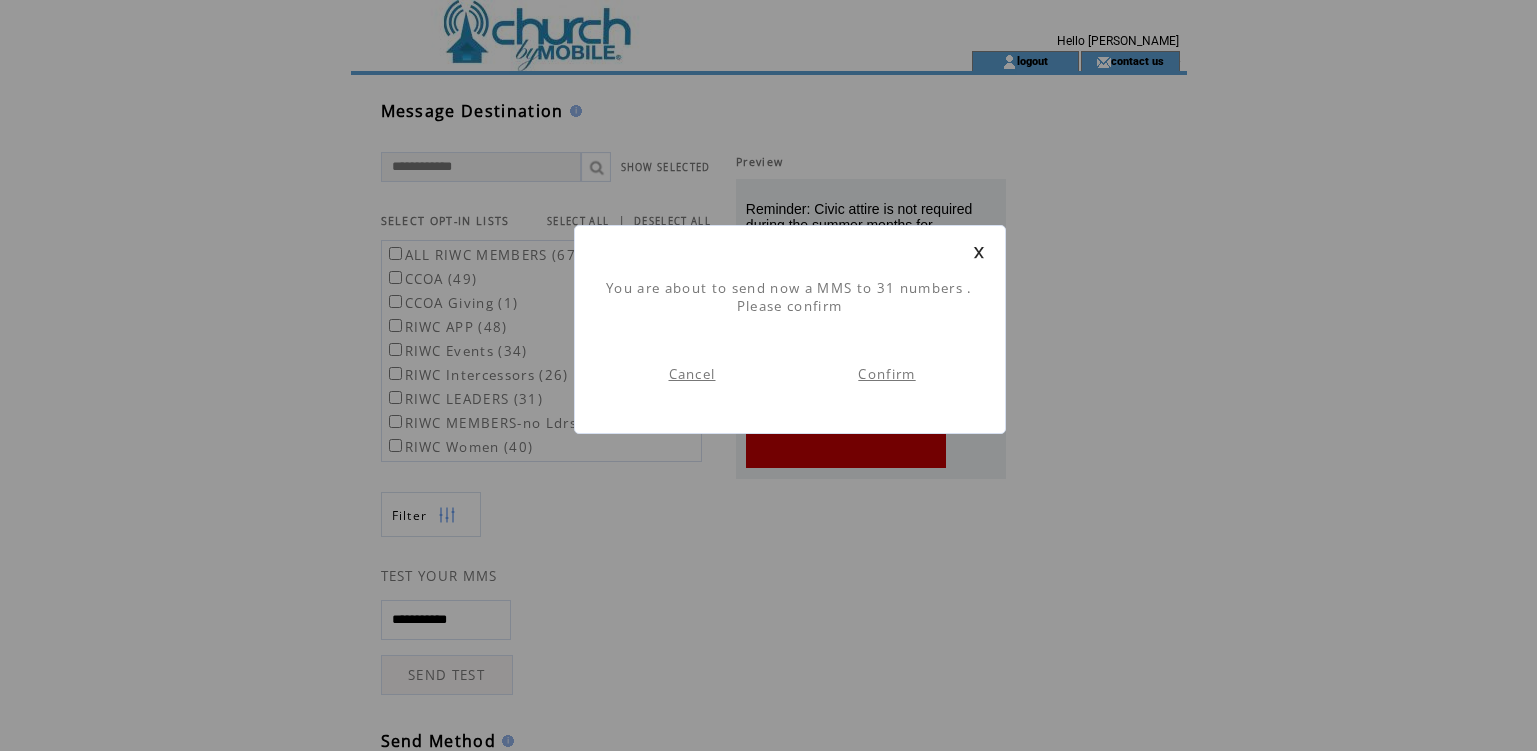 scroll, scrollTop: 1, scrollLeft: 0, axis: vertical 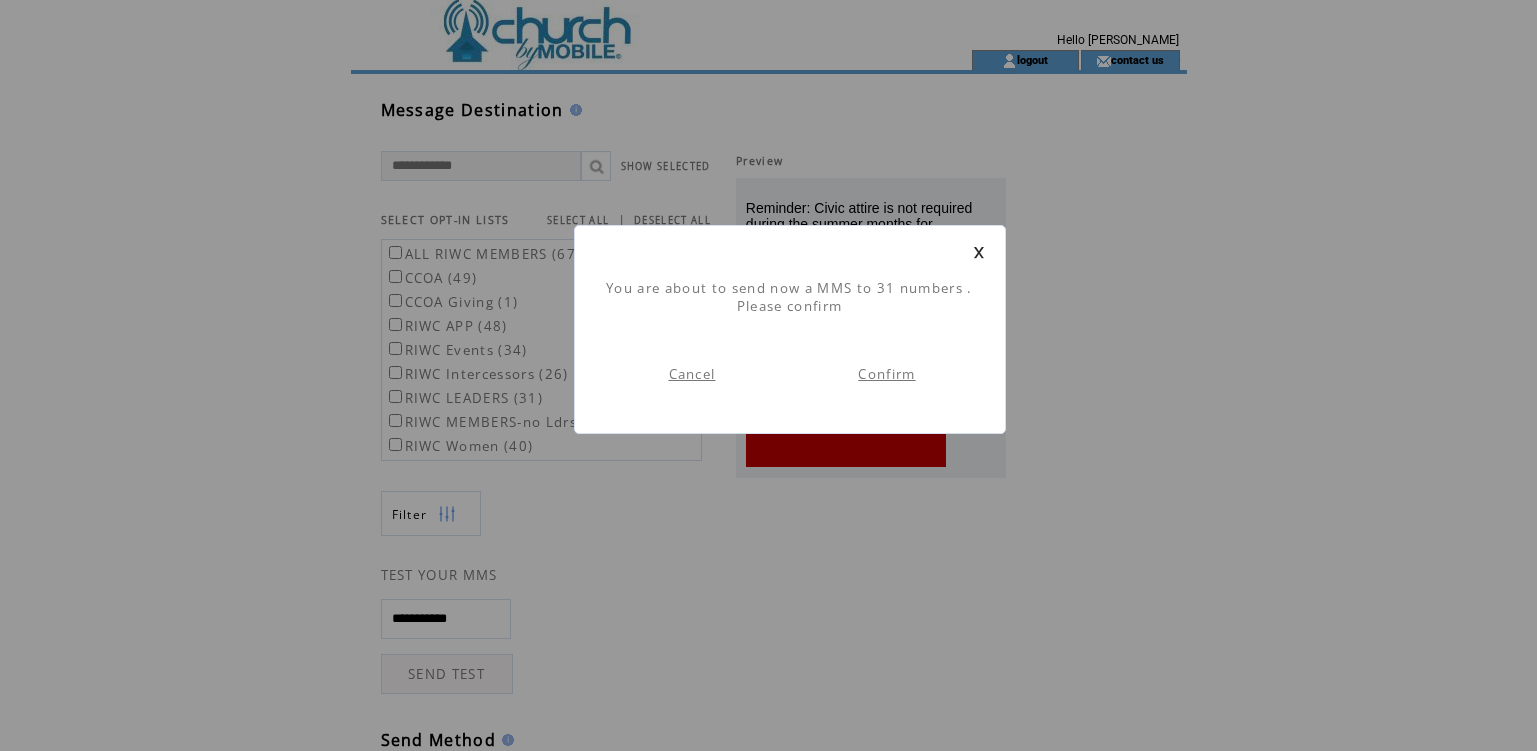 click on "Confirm" at bounding box center (886, 374) 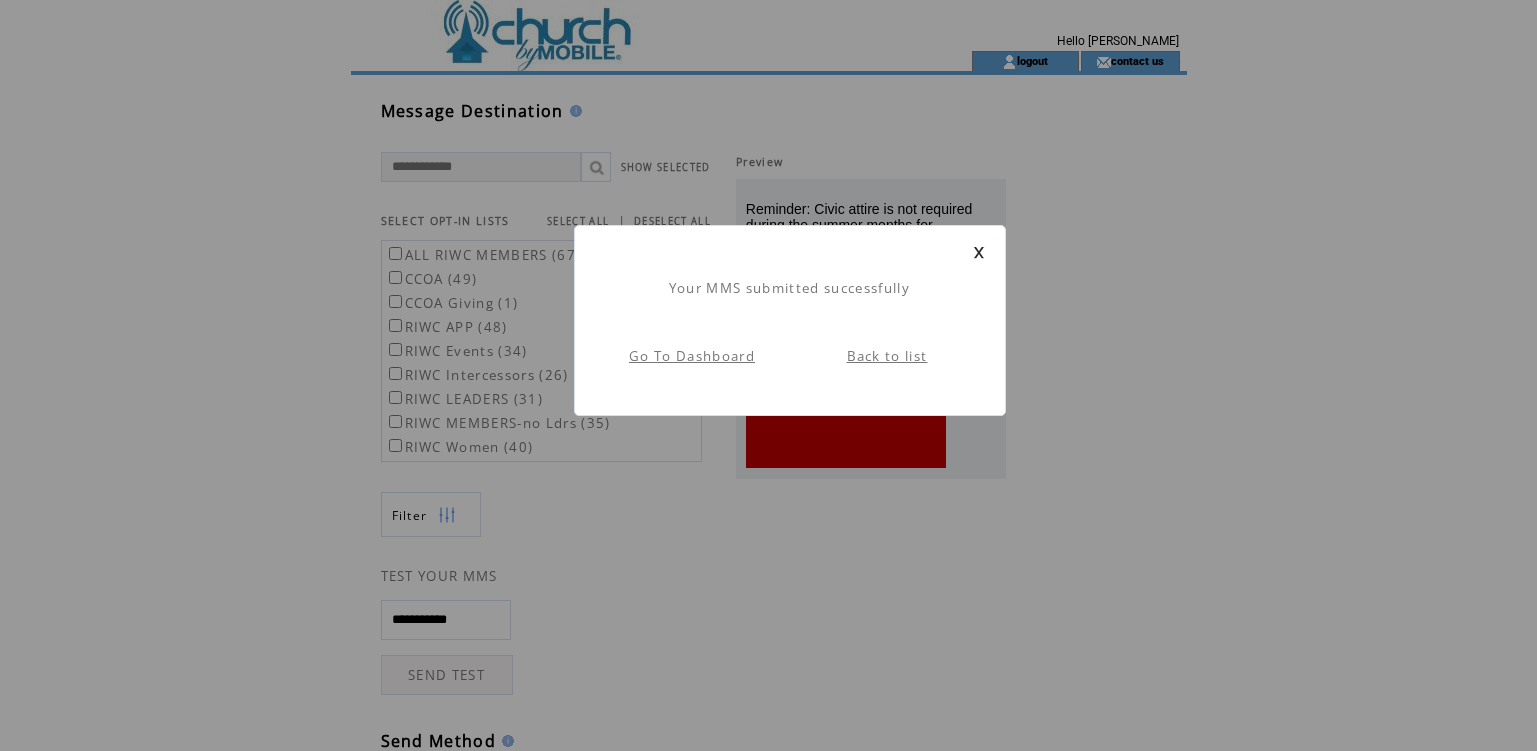 scroll, scrollTop: 1, scrollLeft: 0, axis: vertical 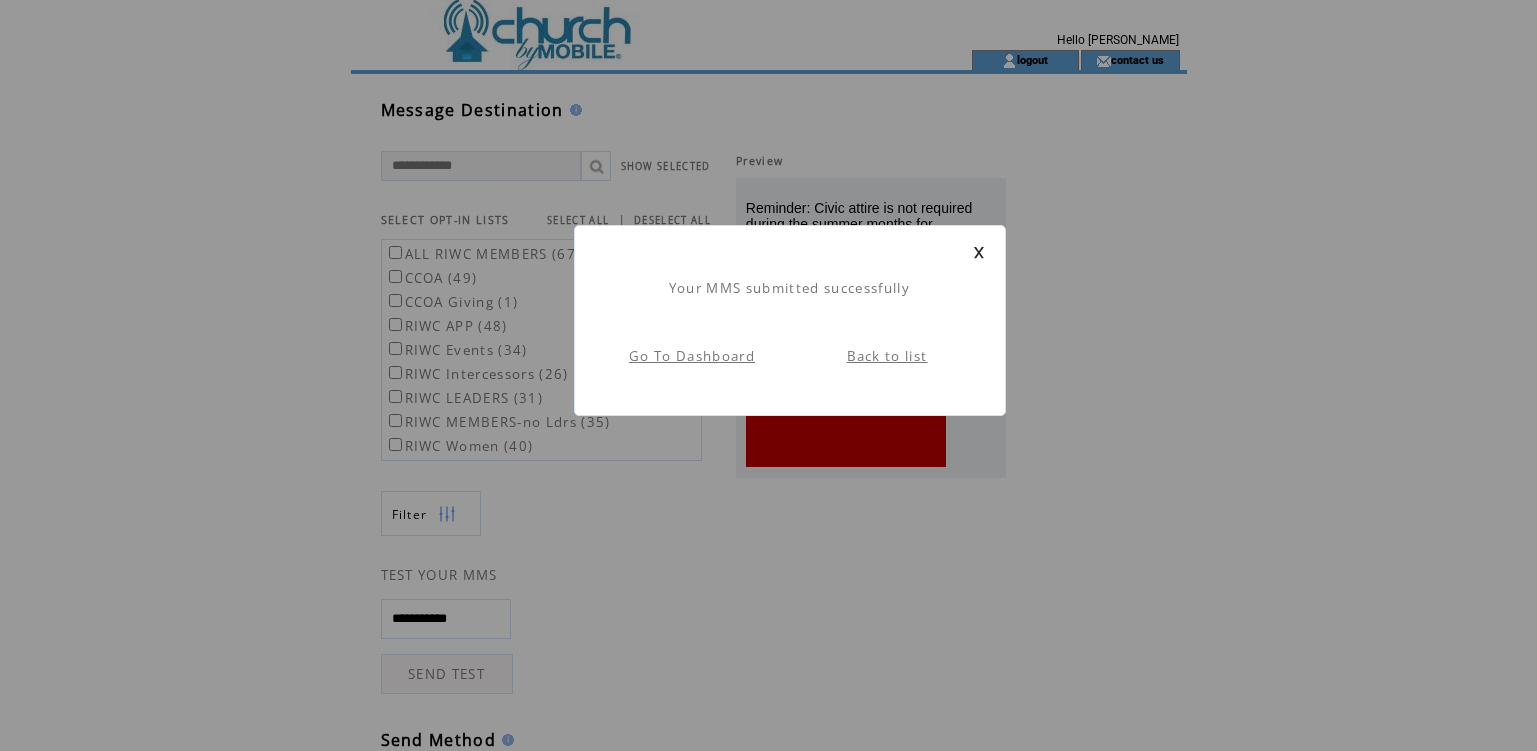 click on "Back to list" at bounding box center (887, 356) 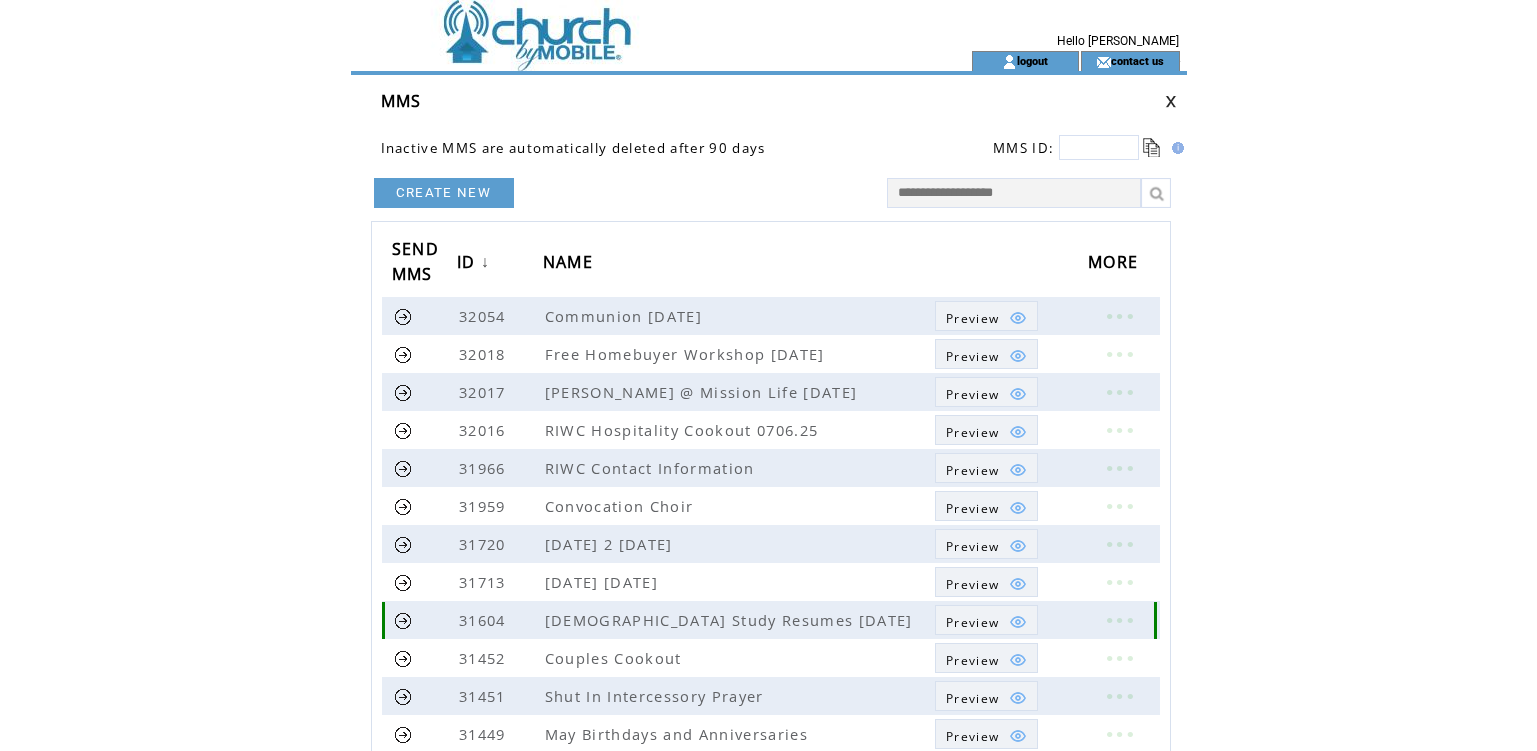 scroll, scrollTop: 0, scrollLeft: 0, axis: both 